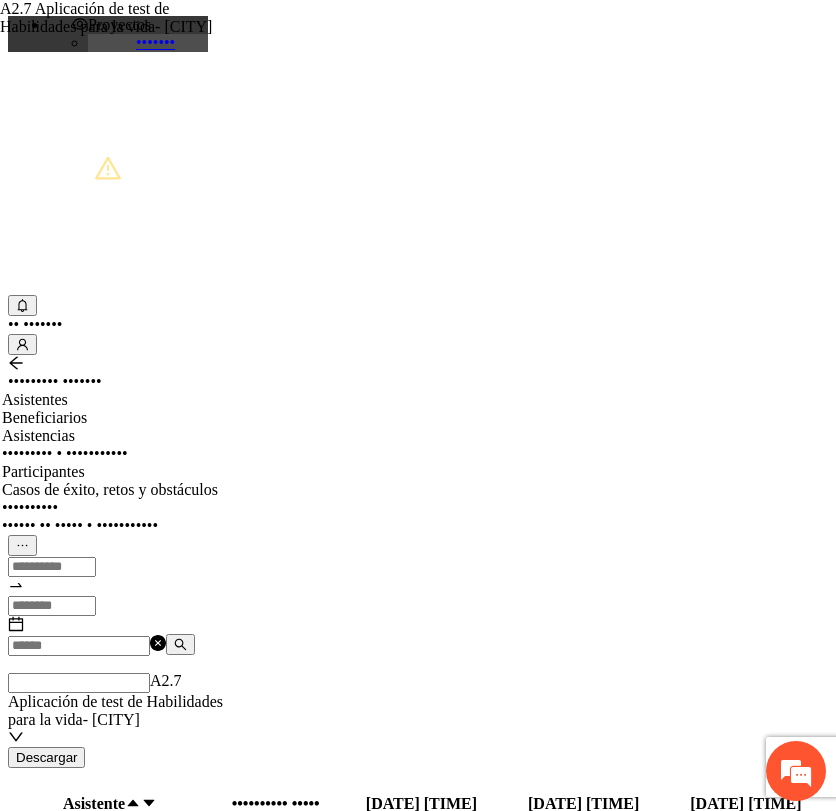scroll, scrollTop: 0, scrollLeft: 0, axis: both 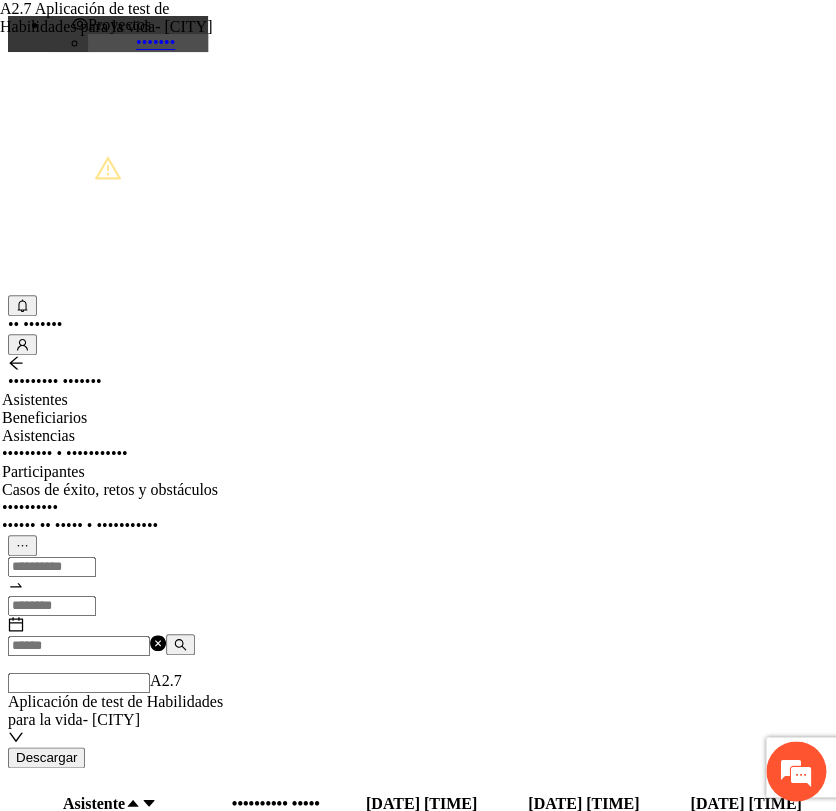 click on "Asistentes" at bounding box center (412, 400) 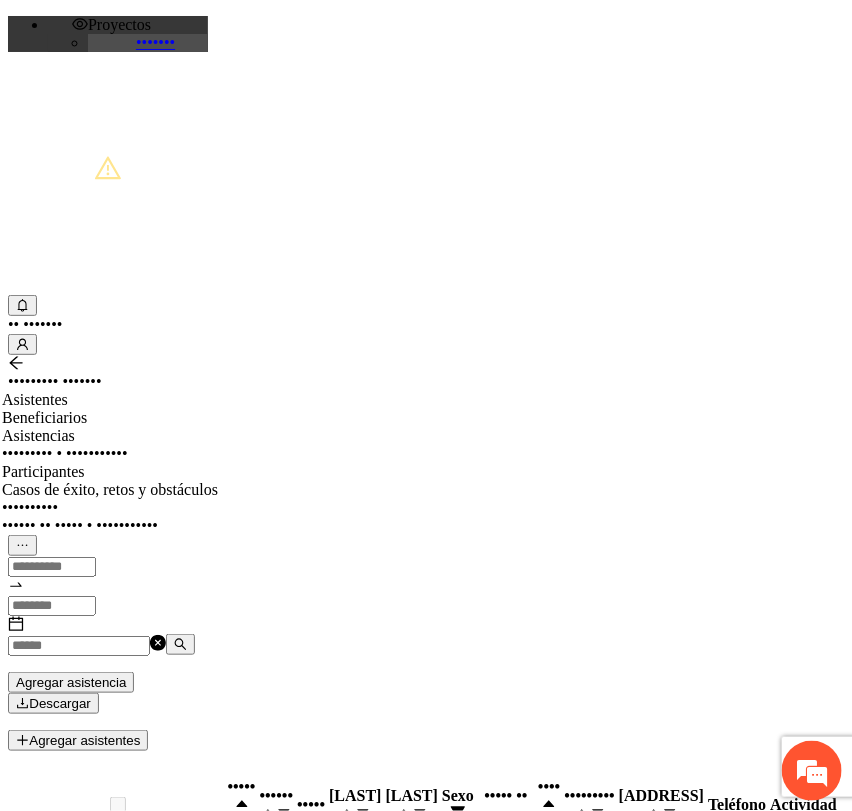 click on "Asistencias" at bounding box center (420, 436) 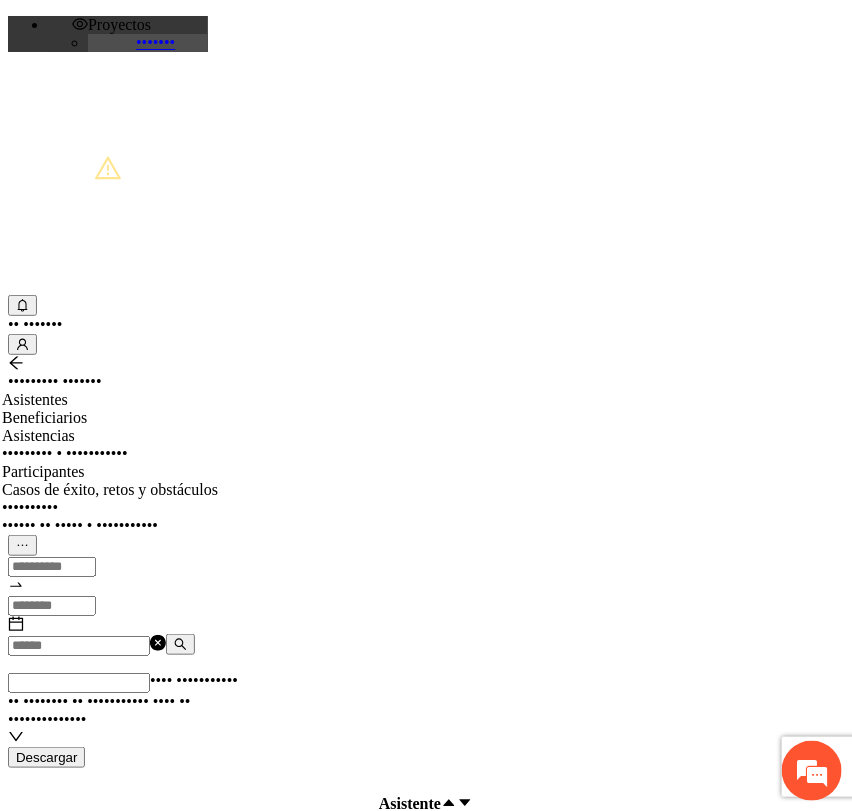 click on "•••• ••••••••••• •• •••••••• •• ••••••••••• •••• •• ••••••••••••••" at bounding box center (123, 700) 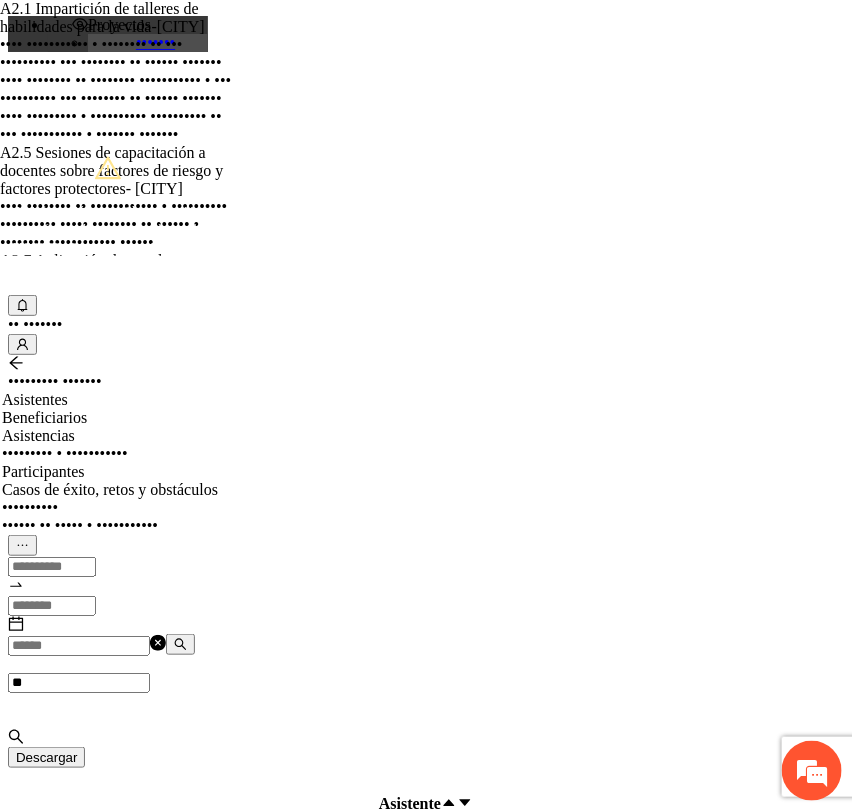 click on "•••• •••••••• •• •••••••• ••••••••••• • ••• •••••••••• ••• •••••••• •• •••••• •••••••" at bounding box center (120, 90) 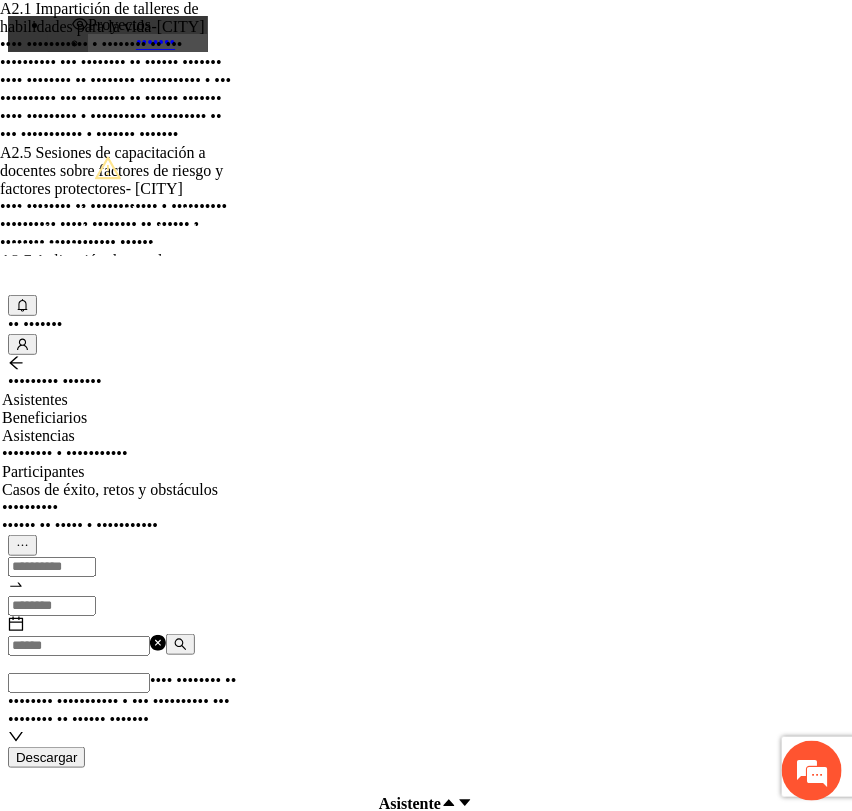 click on "Beneficiarios" at bounding box center [420, 418] 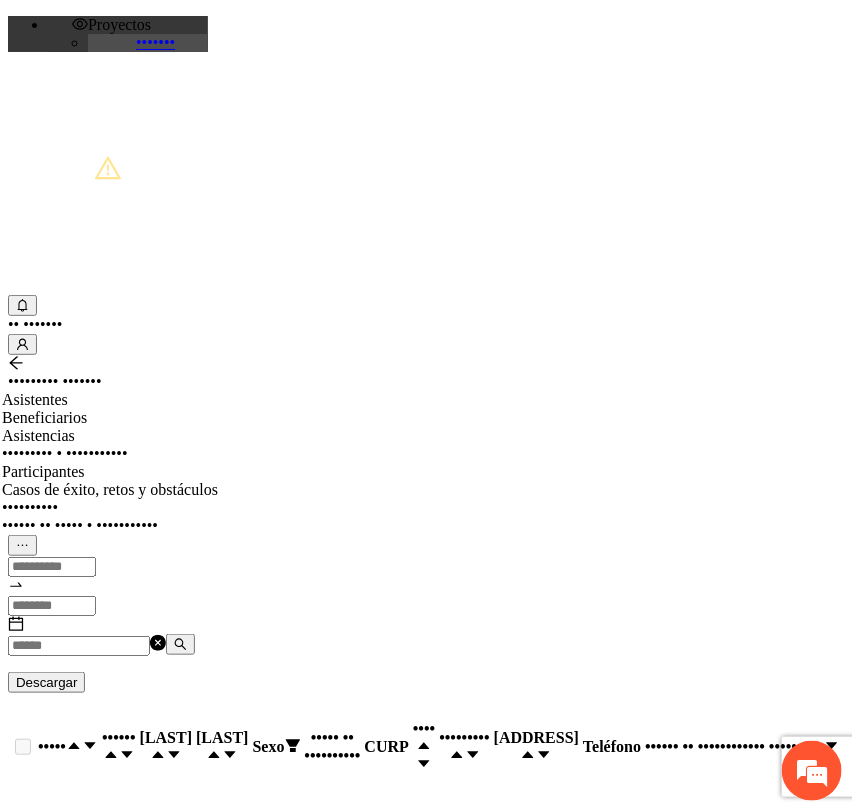 click on "Asistencias" at bounding box center (420, 436) 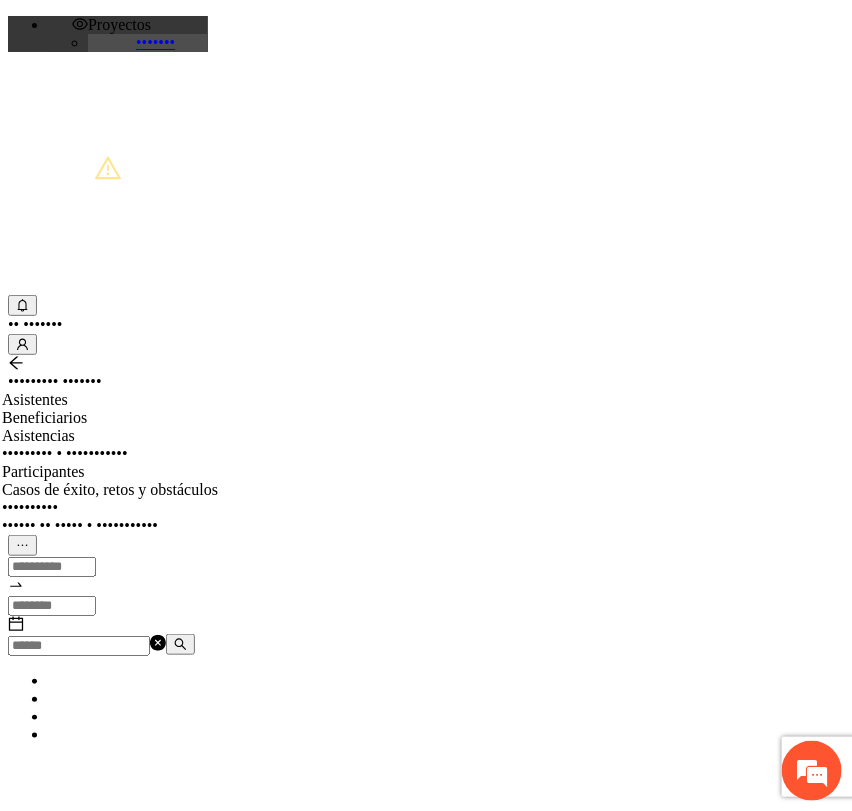 click on "Asistencias" at bounding box center [420, 436] 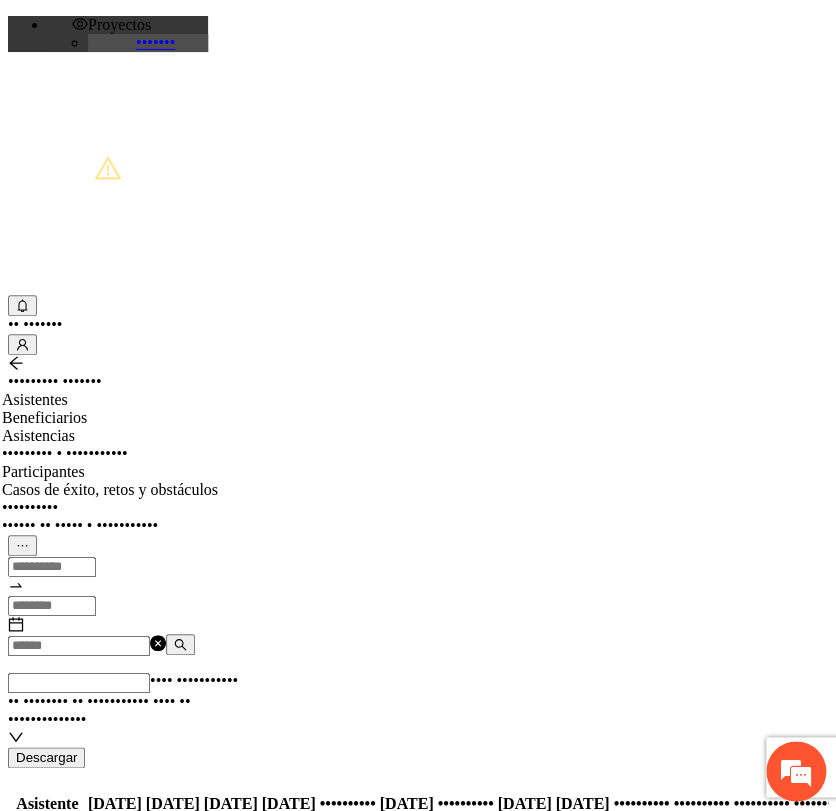 click on "•••• ••••••••••• •• •••••••• •• ••••••••••• •••• •• ••••••••••••••" at bounding box center [123, 700] 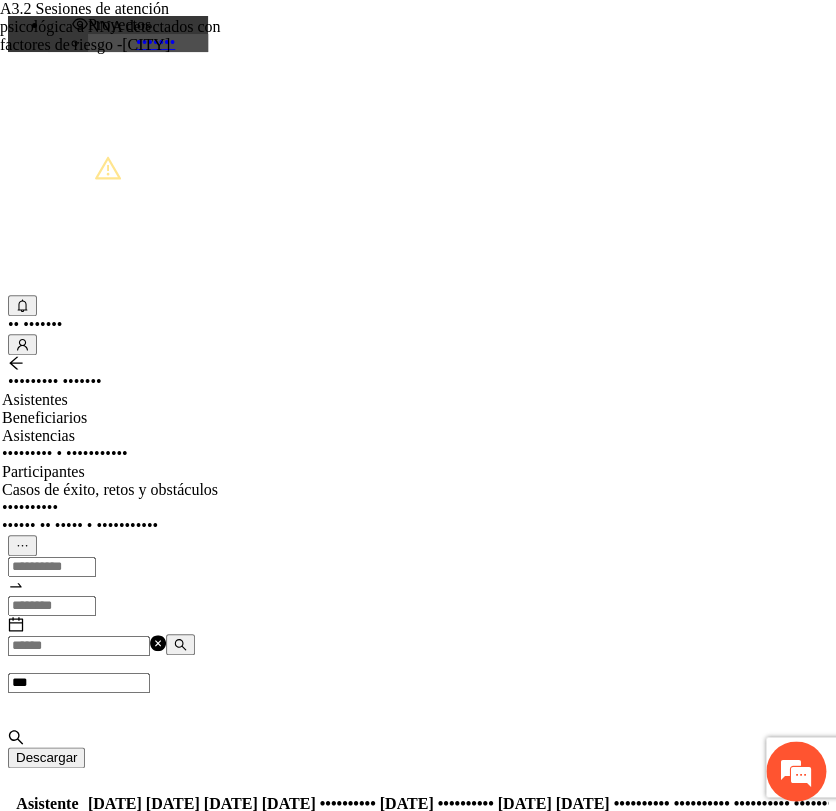 click on "A3.2 Sesiones de atención psicológica a NNA detectados con factores de riesgo -[CITY]" at bounding box center [120, 27] 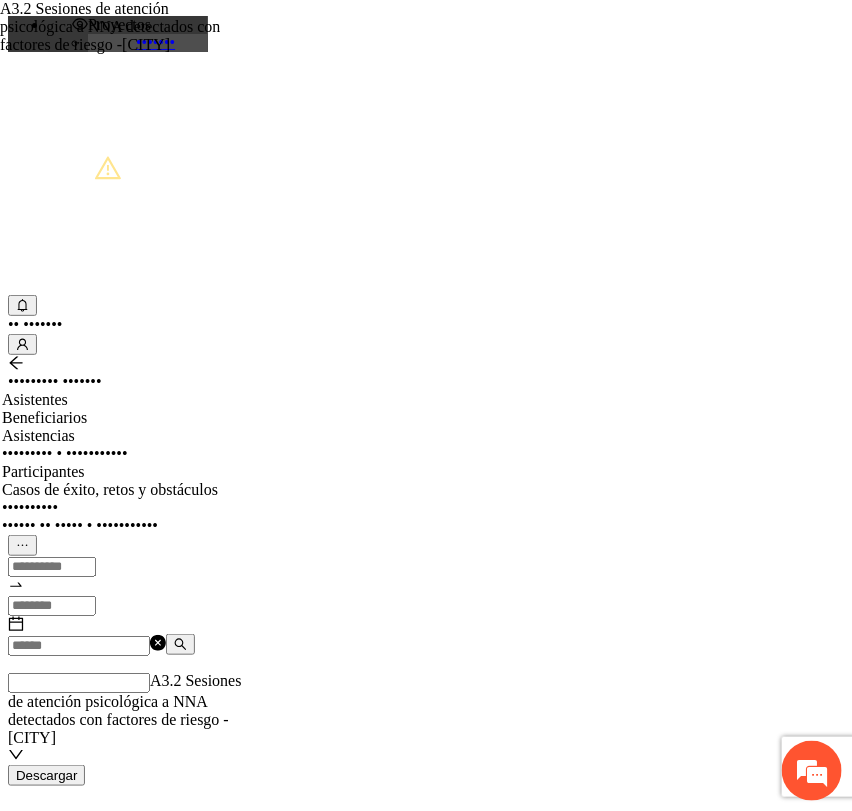 click on "A3.2 Sesiones de atención psicológica a NNA detectados con factores de riesgo -[CITY] A3.2 Sesiones de atención psicológica a NNA detectados con factores de riesgo -[CITY] Descargar Asistente   No hay asistencias registradas 1 2 3 4 5 ••• 126 20 / page" at bounding box center [426, 954] 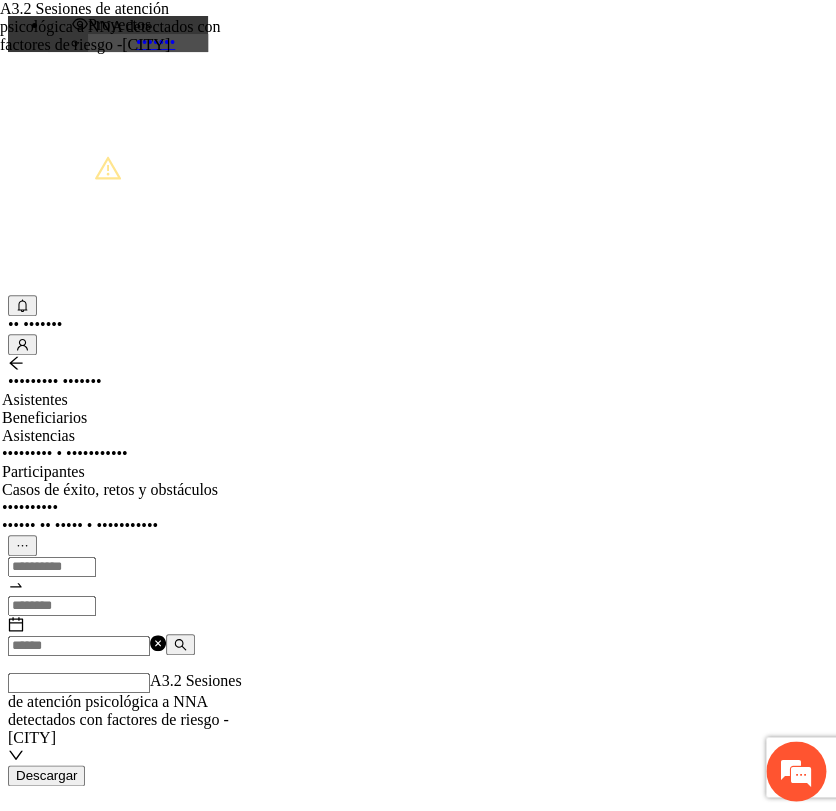click at bounding box center (79, 646) 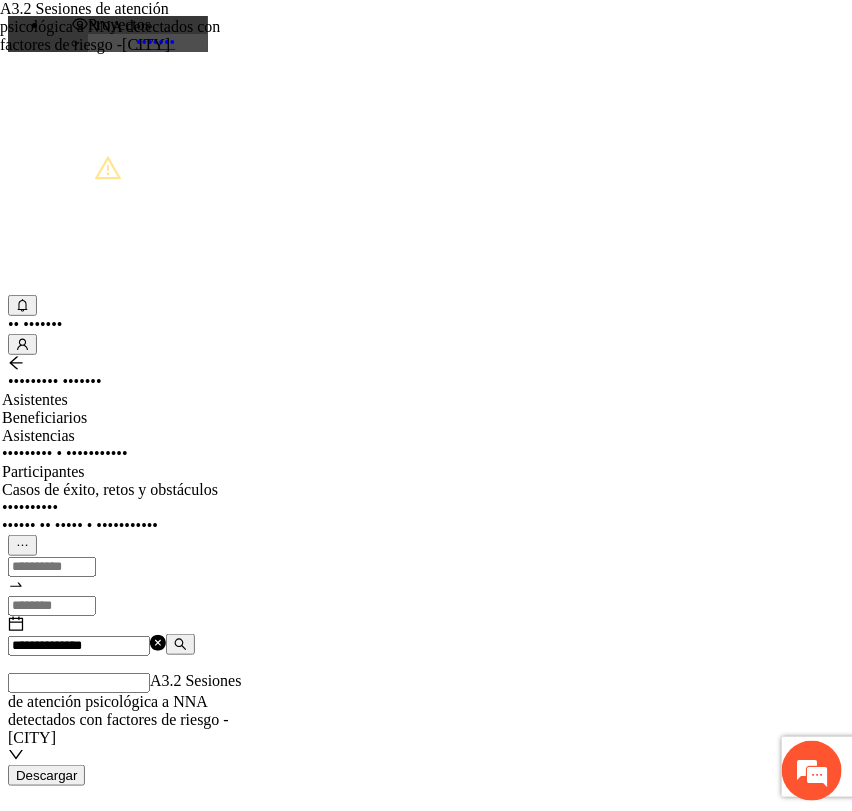 drag, startPoint x: 336, startPoint y: 234, endPoint x: 224, endPoint y: 208, distance: 114.97826 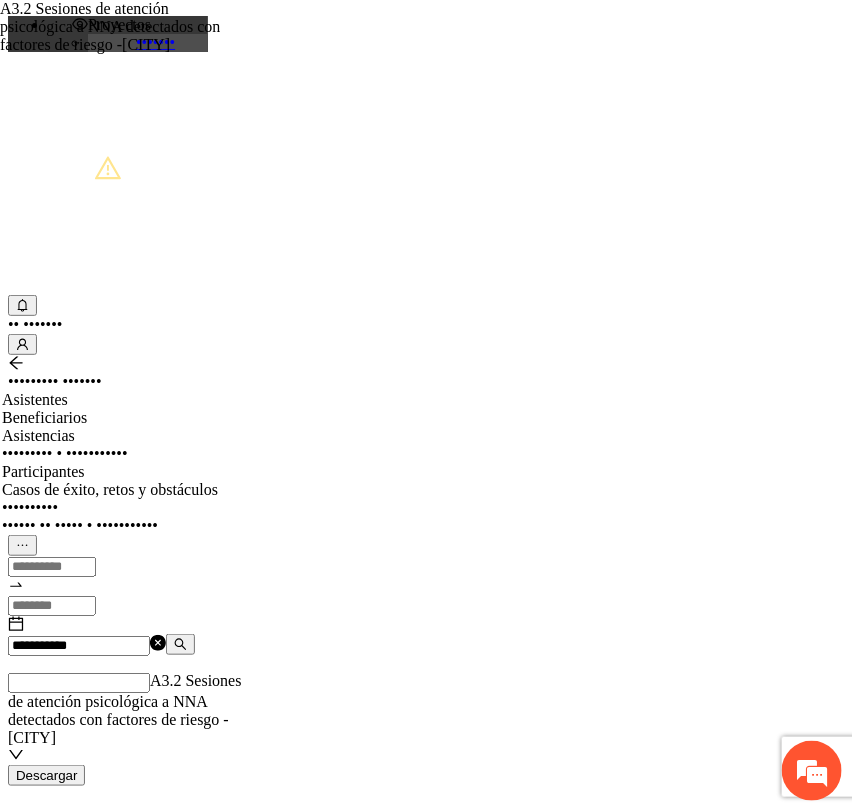type on "•••••••••••" 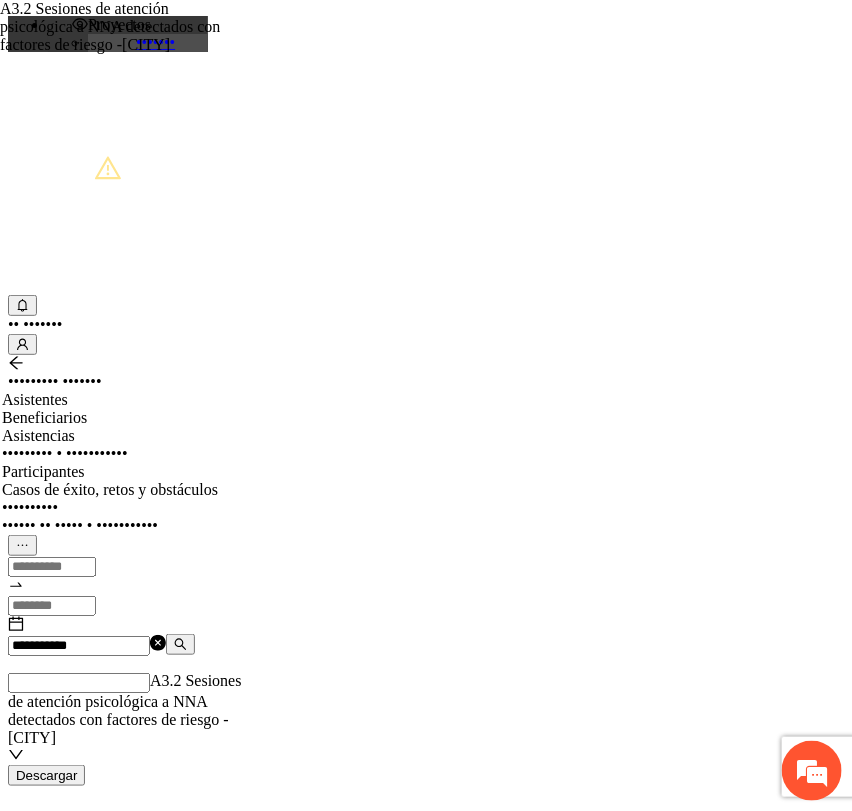 drag, startPoint x: 310, startPoint y: 231, endPoint x: 188, endPoint y: 202, distance: 125.39936 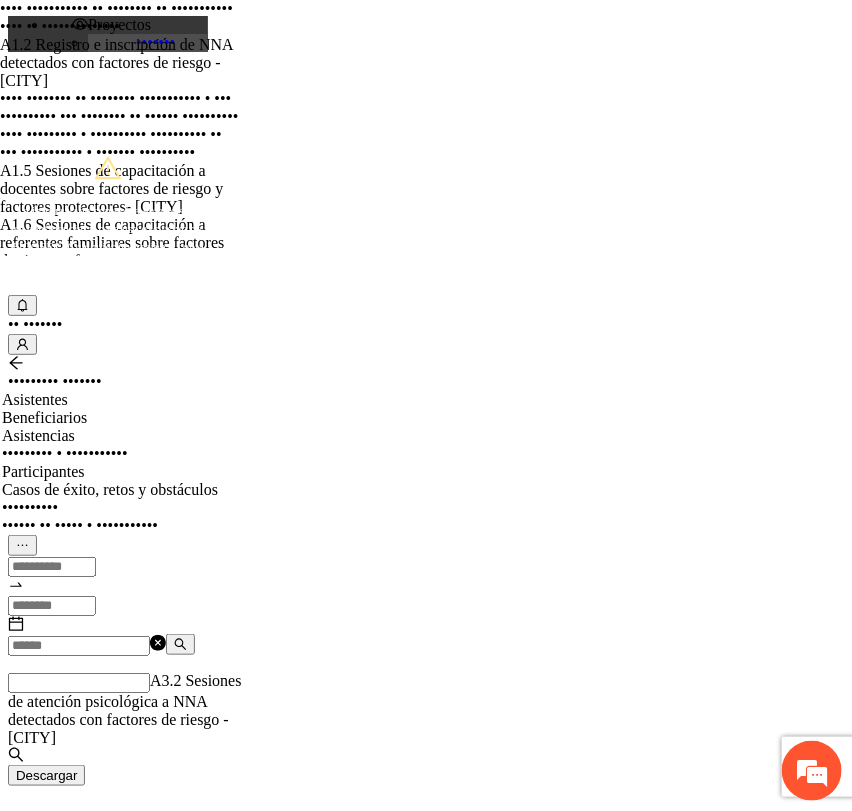 click on "A3.2 Sesiones de atención psicológica a NNA detectados con factores de riesgo -[CITY]" at bounding box center [125, 709] 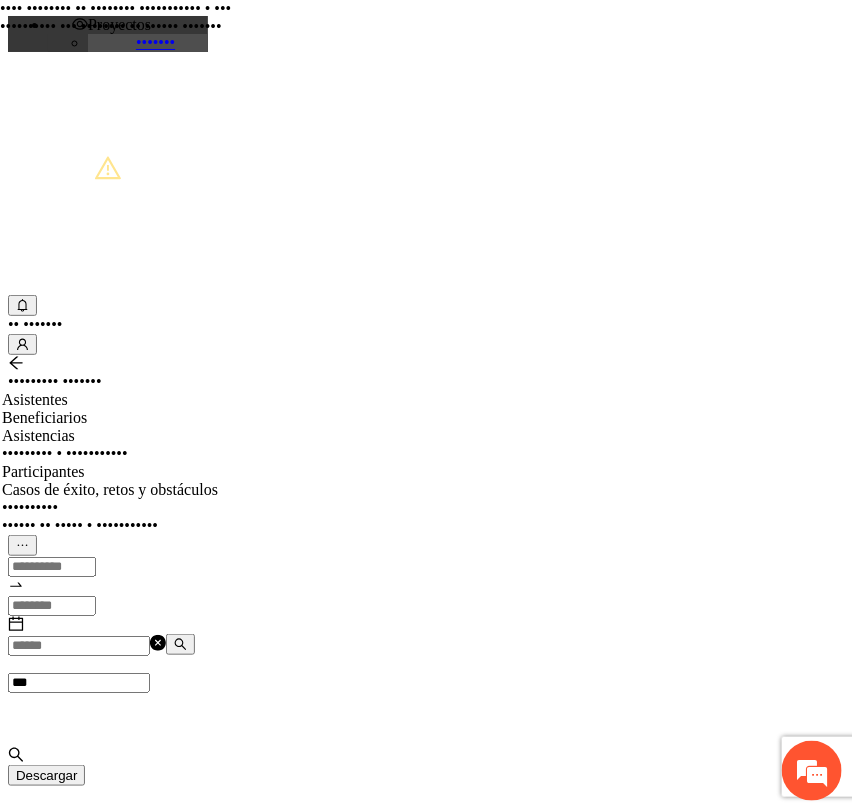 scroll, scrollTop: 0, scrollLeft: 0, axis: both 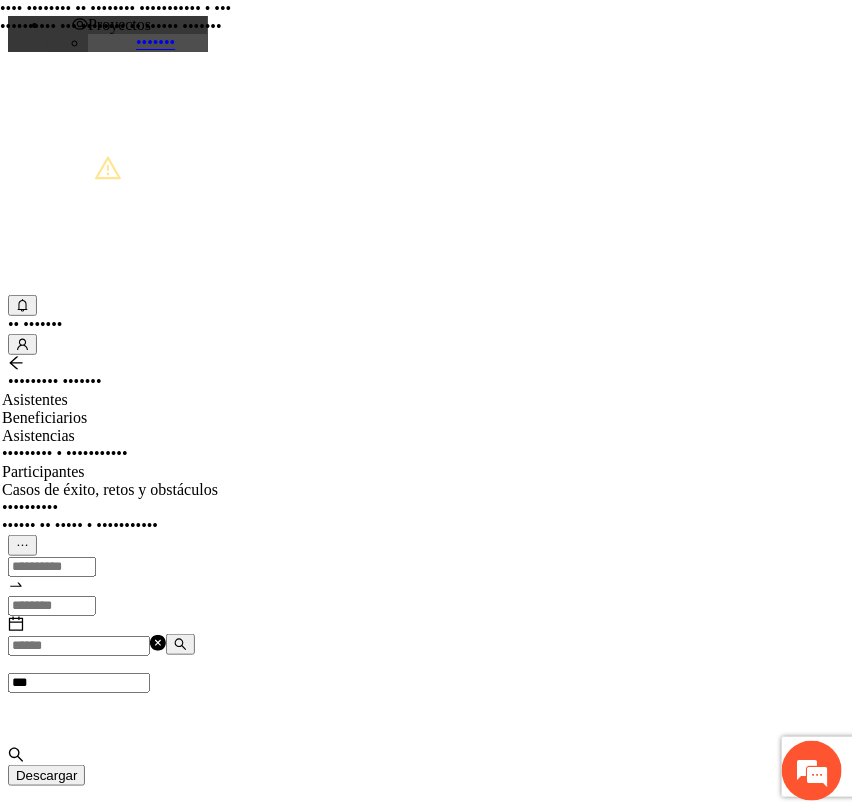 click on "•••• •••••••• •• •••••••• ••••••••••• • ••• •••••••••• ••• •••••••• •• •••••• •••••••" at bounding box center [120, 18] 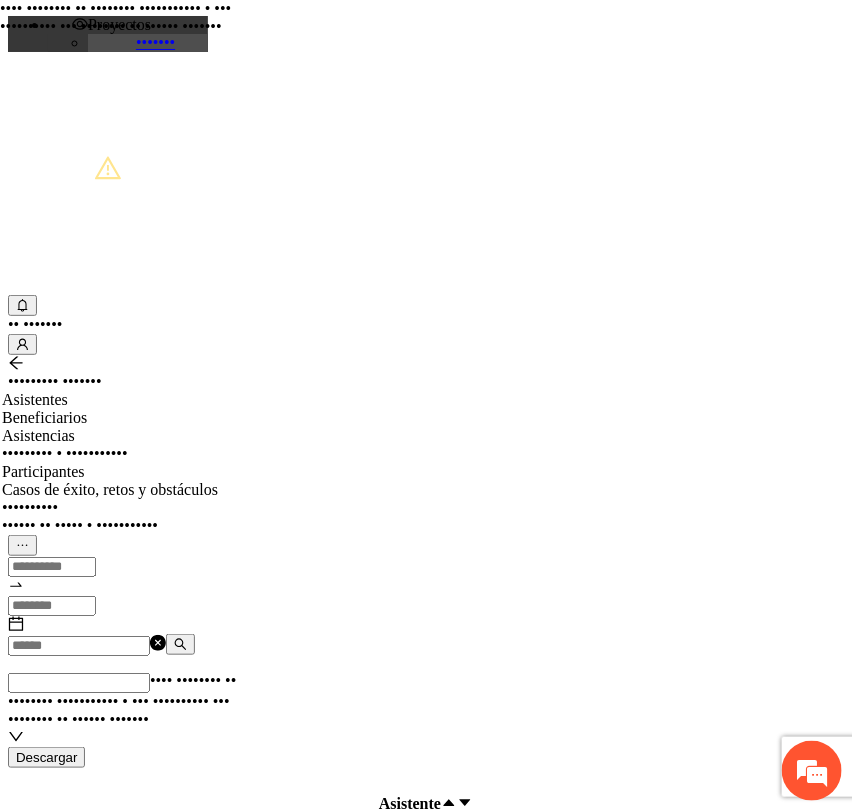 click on "A2.3 Sesiones de atención psicológica a NNA detectados con factores de riesgo -[CITY] A2.3 Sesiones de atención psicológica a NNA detectados con factores de riesgo -[CITY] Descargar" at bounding box center (426, 720) 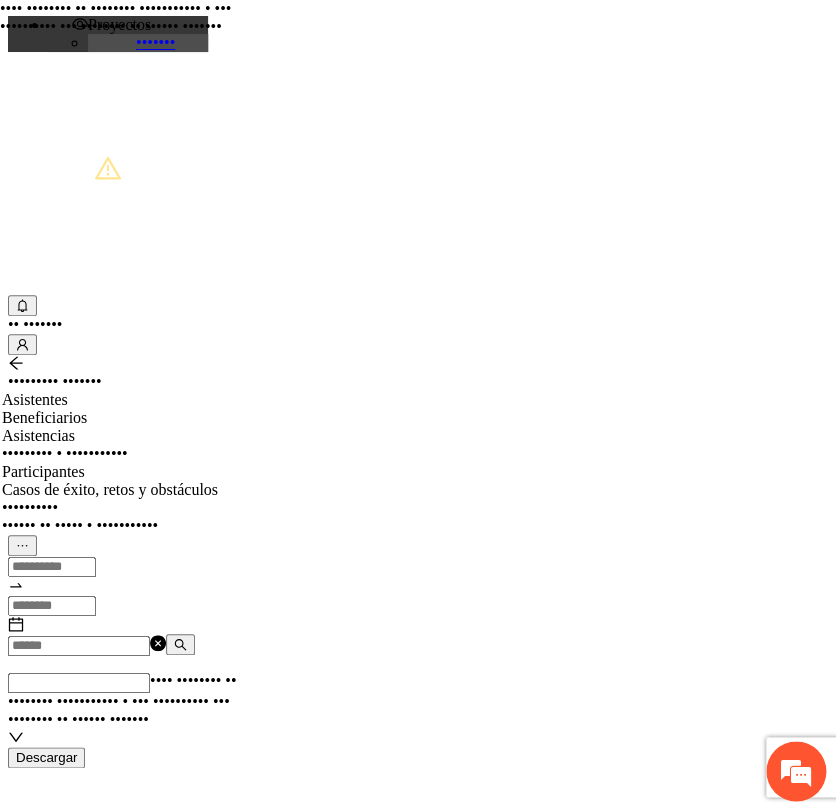 click at bounding box center (79, 646) 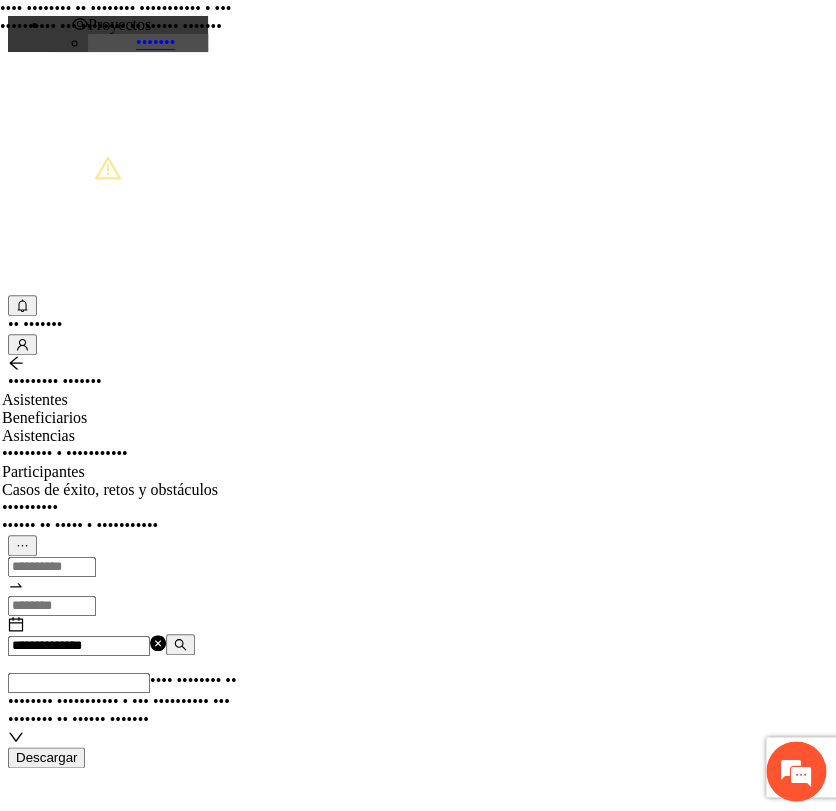 type on "**********" 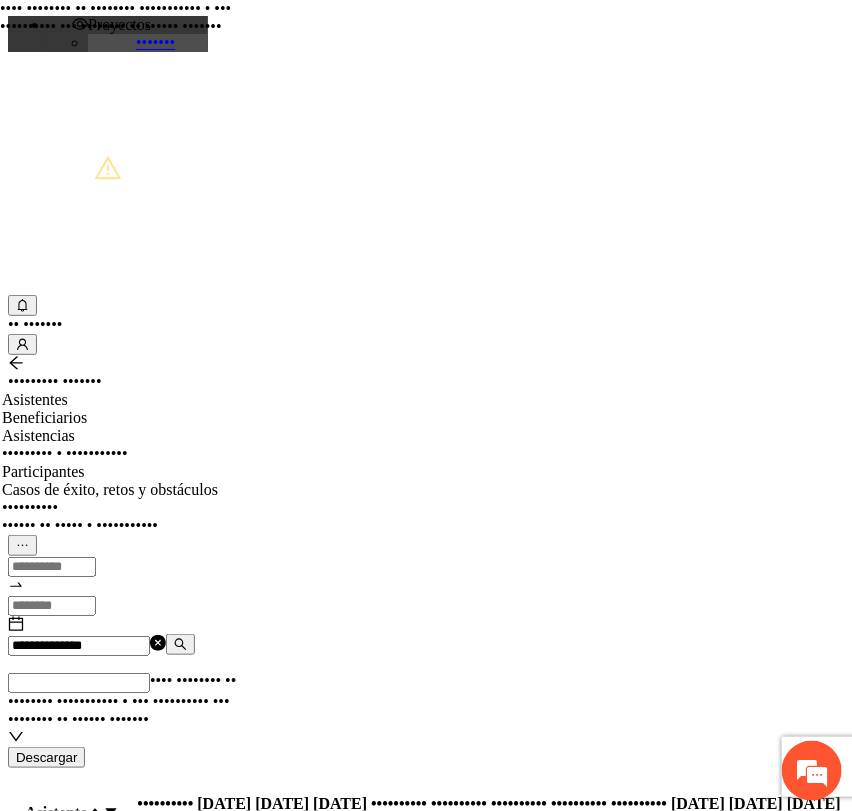 scroll, scrollTop: 0, scrollLeft: 595, axis: horizontal 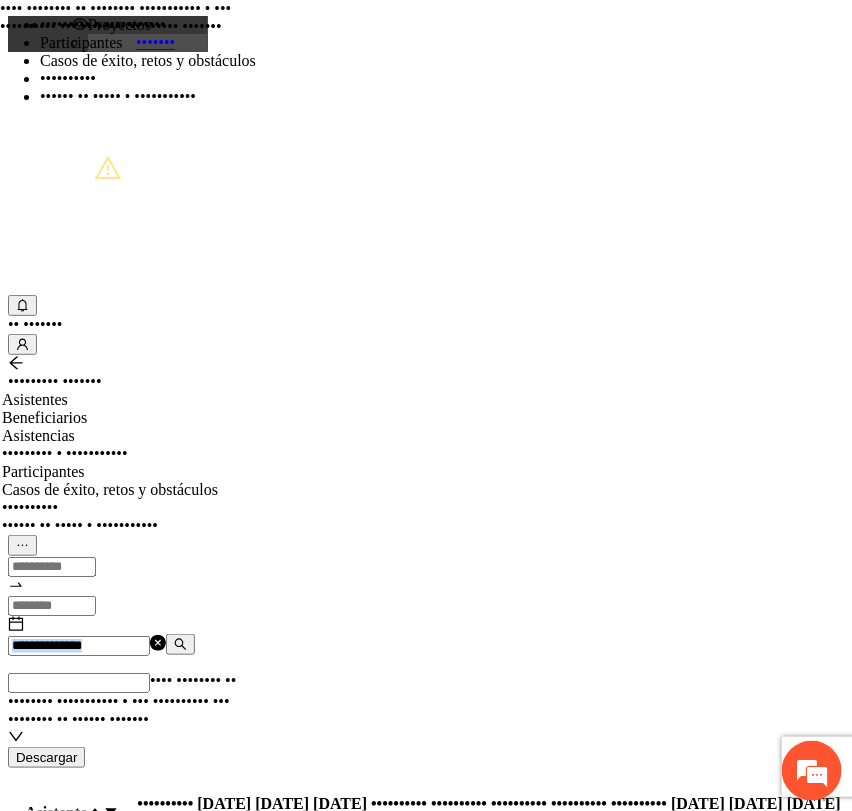 drag, startPoint x: 375, startPoint y: 247, endPoint x: 320, endPoint y: 239, distance: 55.578773 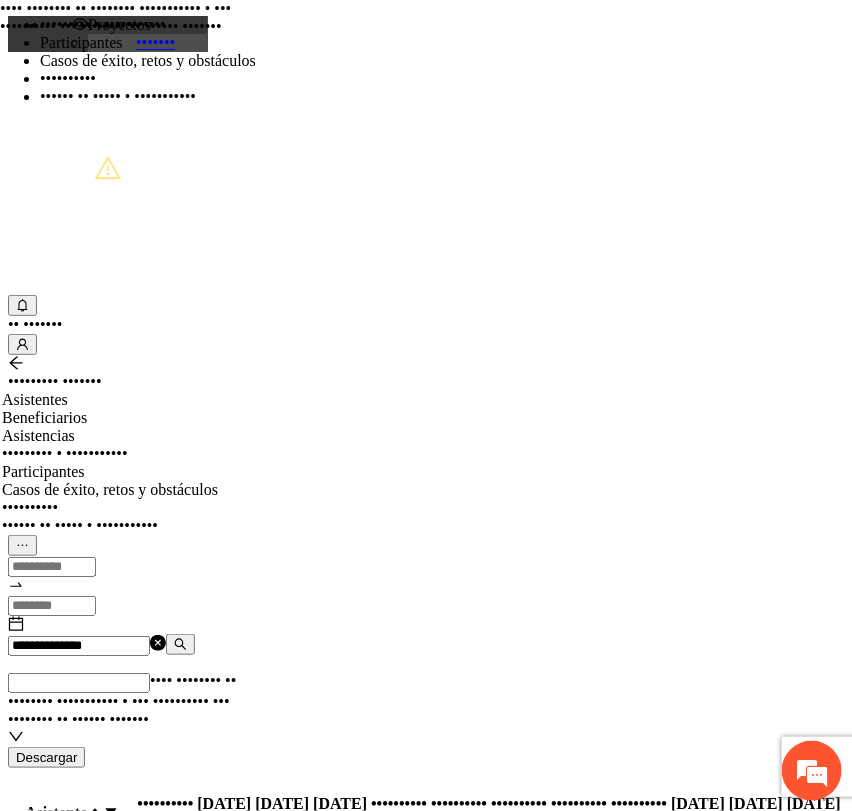 drag, startPoint x: 248, startPoint y: 214, endPoint x: 113, endPoint y: 187, distance: 137.67352 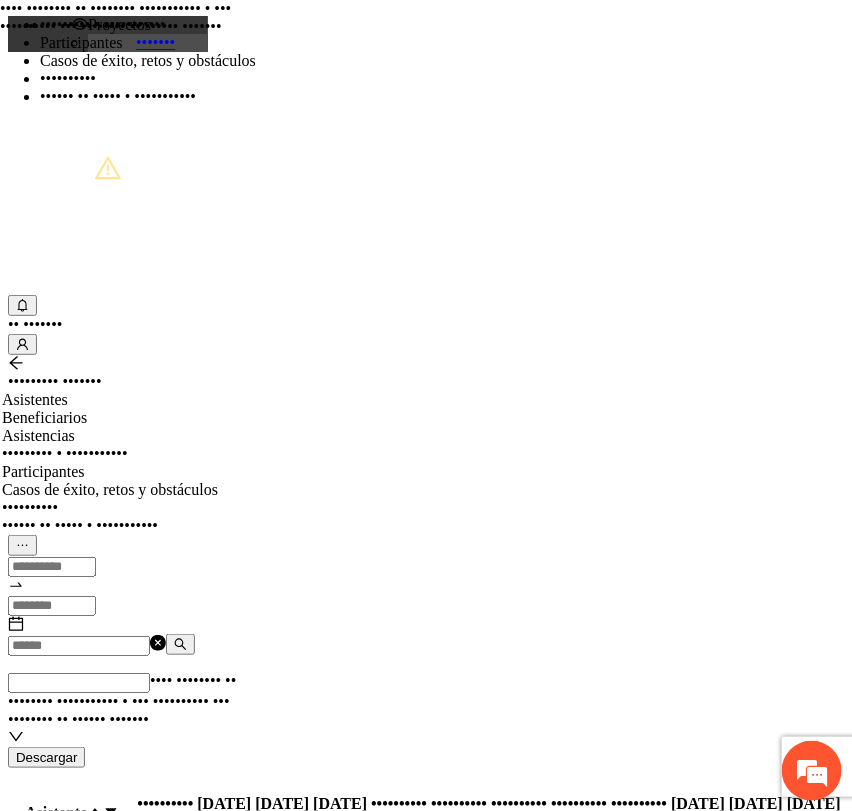 drag, startPoint x: 305, startPoint y: 275, endPoint x: 417, endPoint y: 330, distance: 124.7758 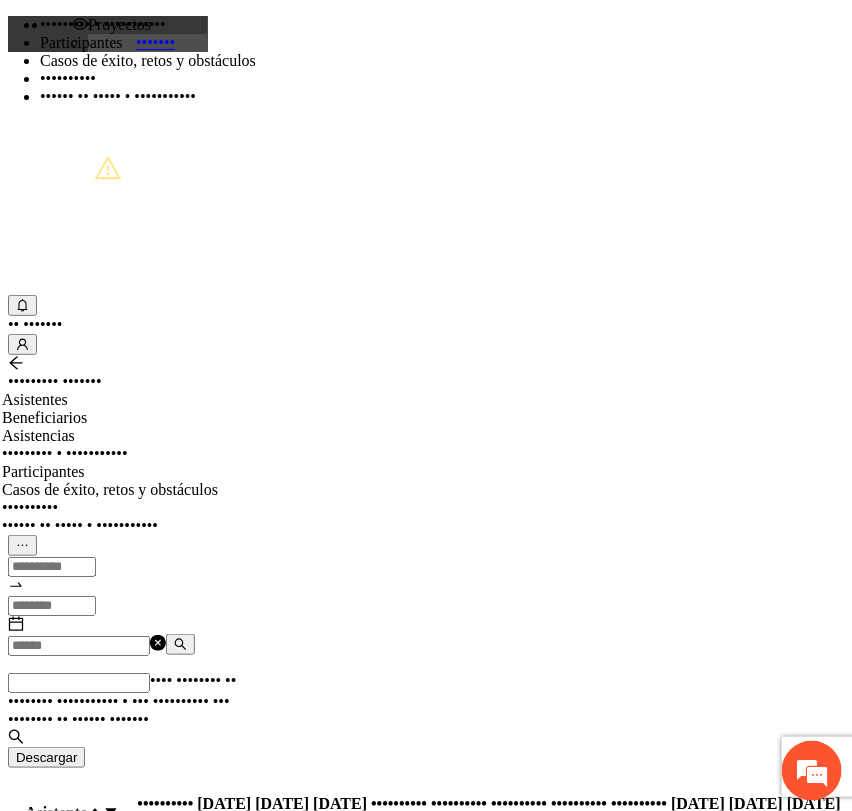 click on "•••• •••••••• •• •••••••• ••••••••••• • ••• •••••••••• ••• •••••••• •• •••••• •••••••" at bounding box center (122, 700) 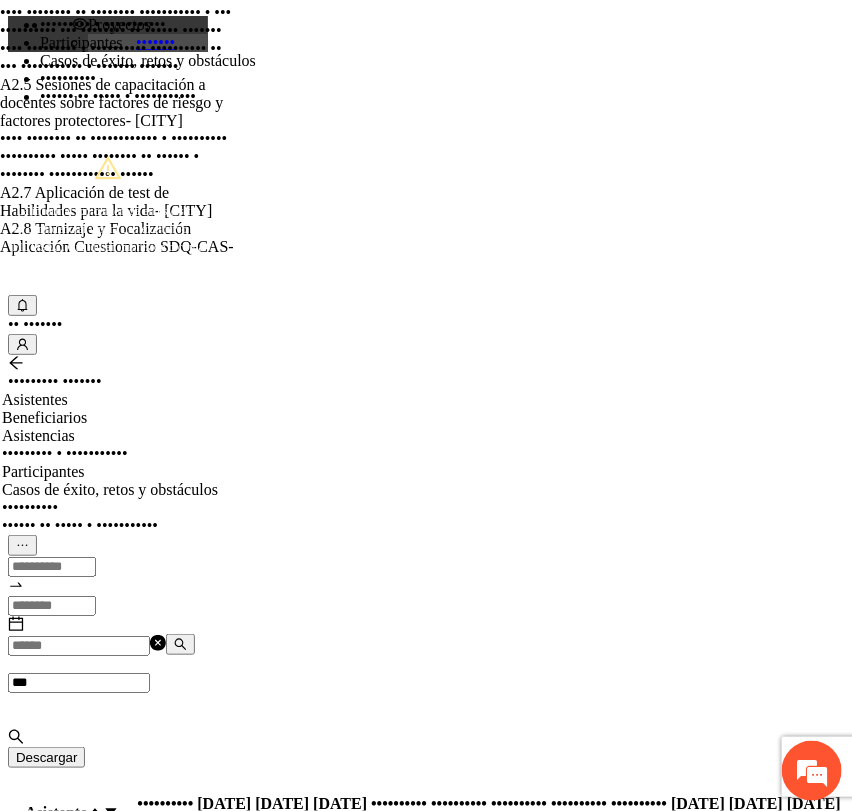 scroll, scrollTop: 0, scrollLeft: 0, axis: both 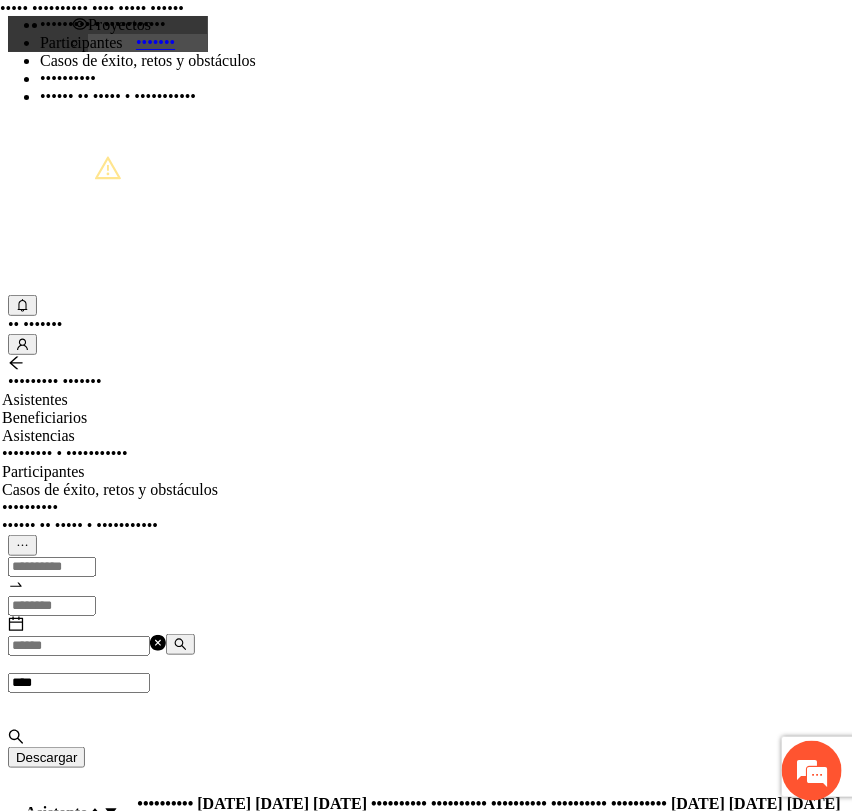 click on "••••• •••••••••• •••• ••••• ••••••" at bounding box center [120, 9] 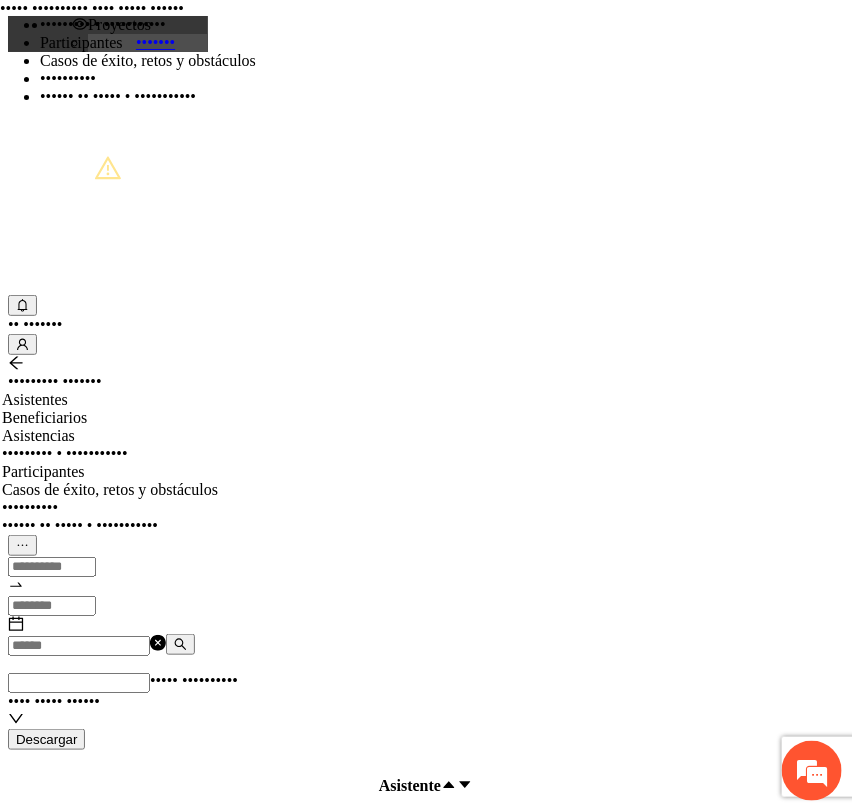 scroll, scrollTop: 0, scrollLeft: 0, axis: both 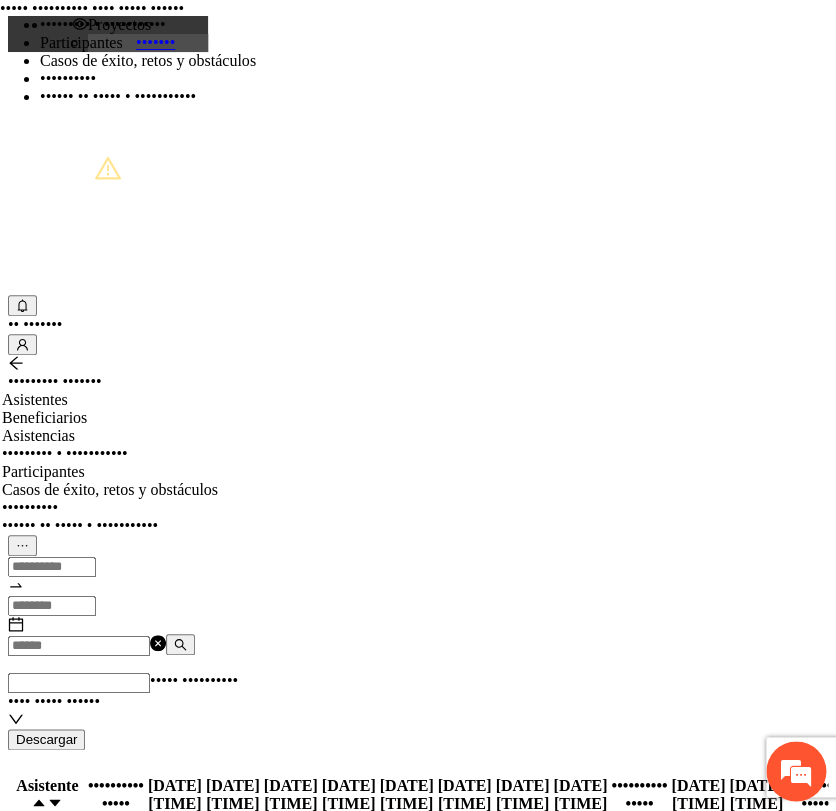 click at bounding box center [79, 646] 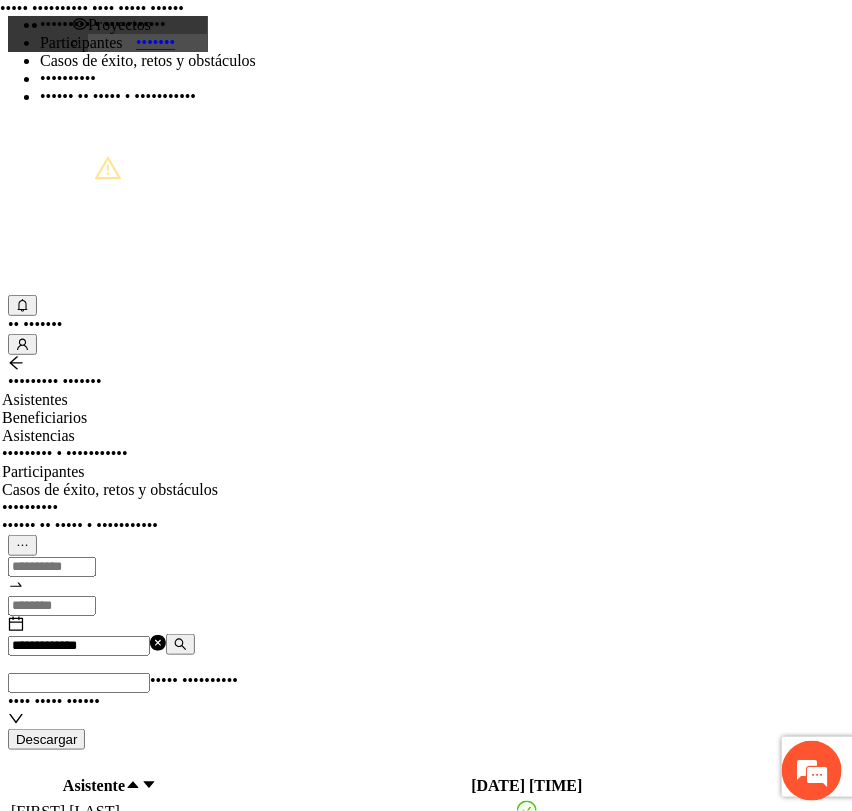 click at bounding box center (527, 811) 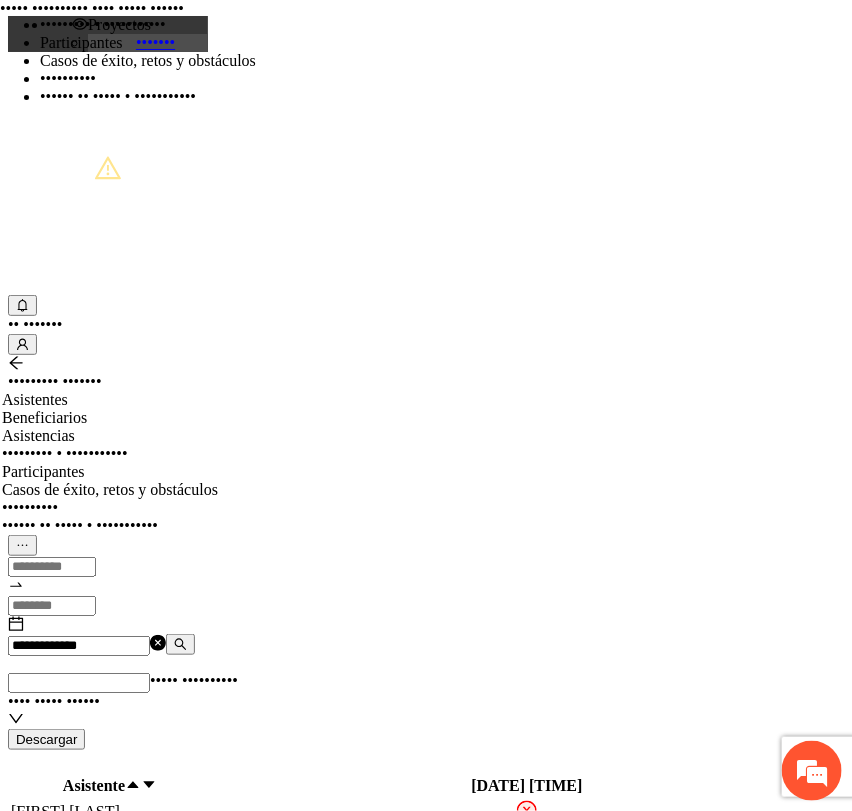 drag, startPoint x: 365, startPoint y: 240, endPoint x: 188, endPoint y: 205, distance: 180.42728 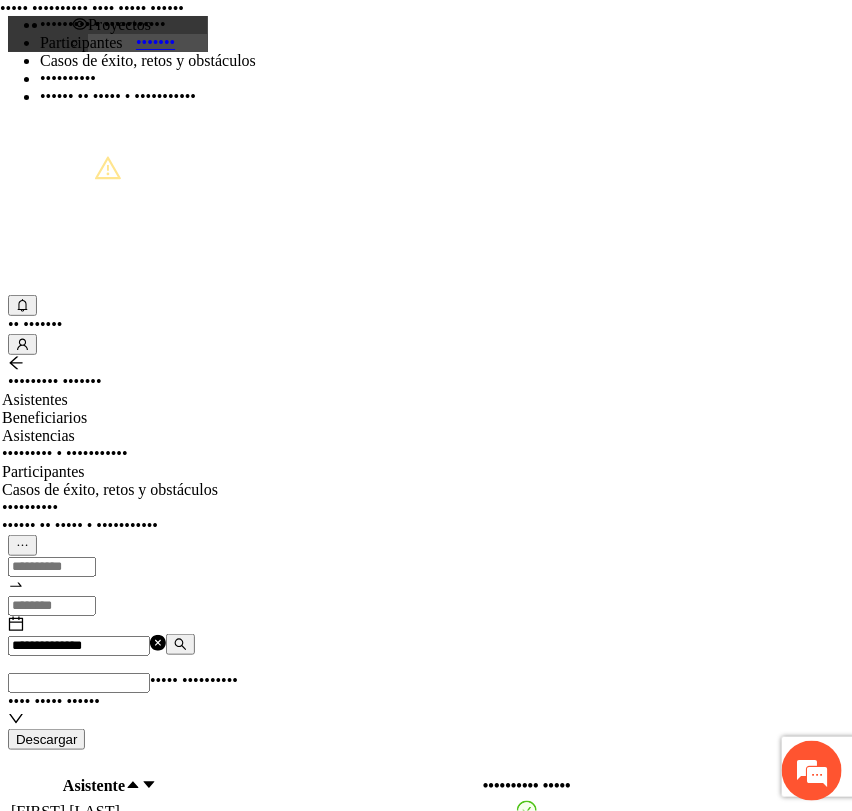 click at bounding box center [527, 811] 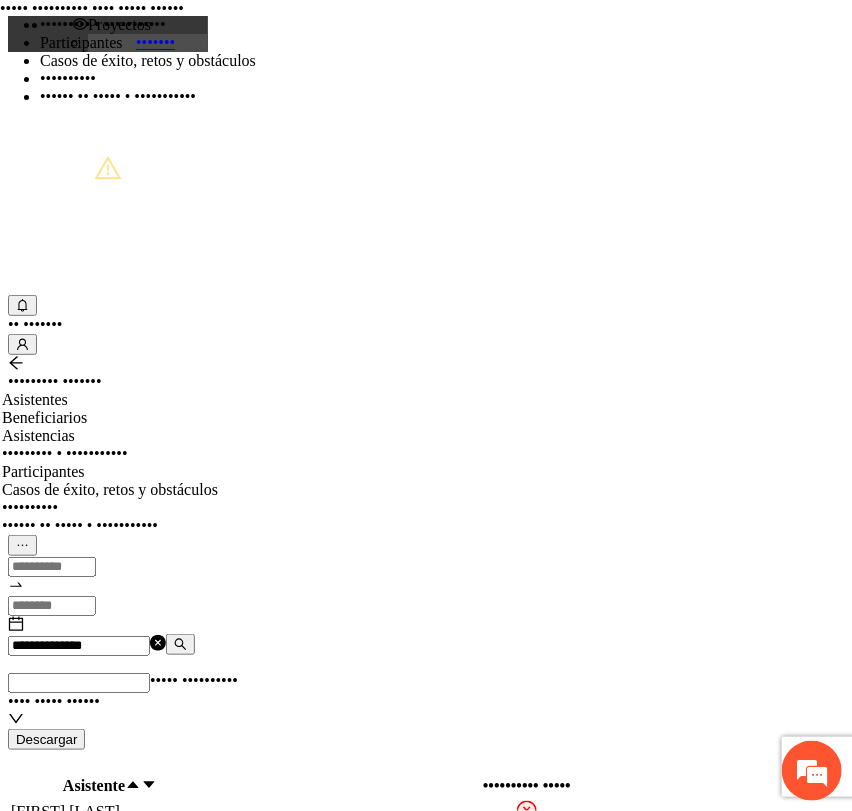 drag, startPoint x: 344, startPoint y: 227, endPoint x: 133, endPoint y: 171, distance: 218.30484 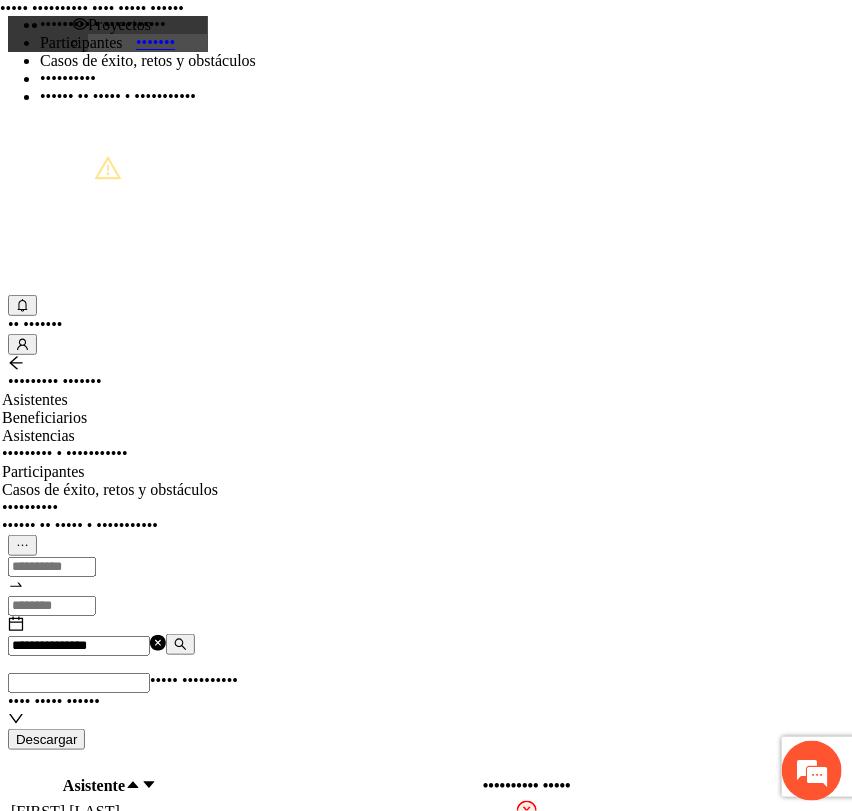 type on "**********" 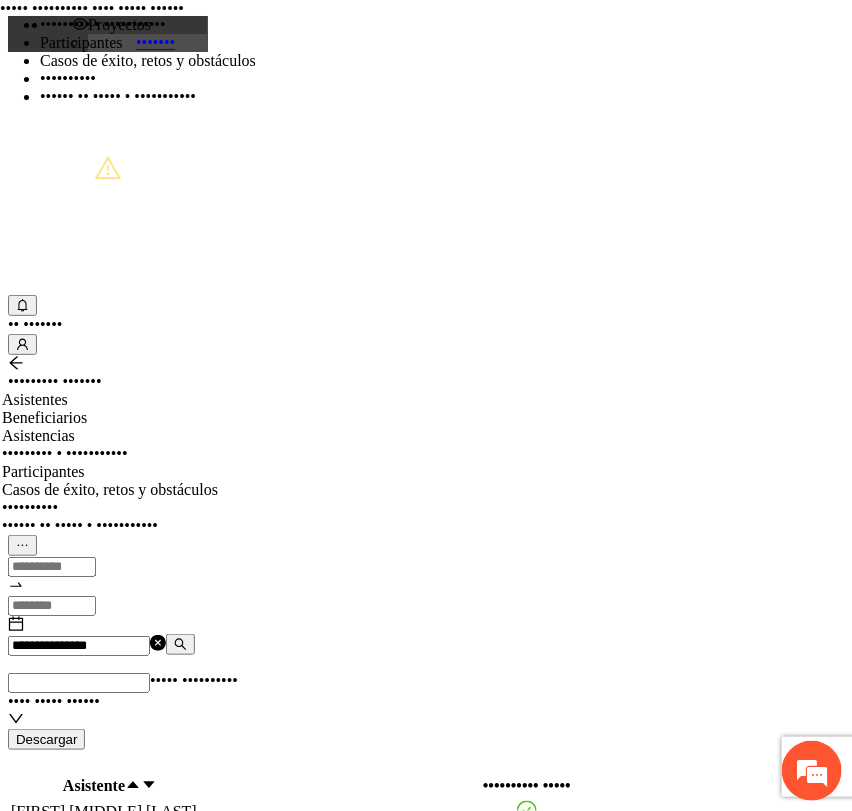 click at bounding box center (527, 811) 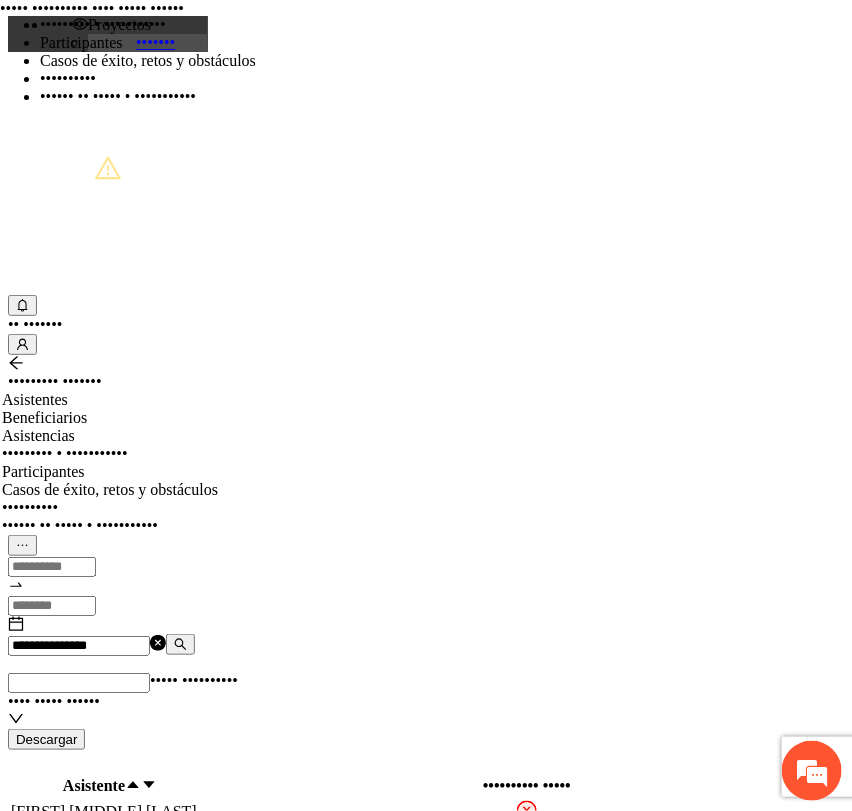 drag, startPoint x: 365, startPoint y: 237, endPoint x: 160, endPoint y: 183, distance: 211.99292 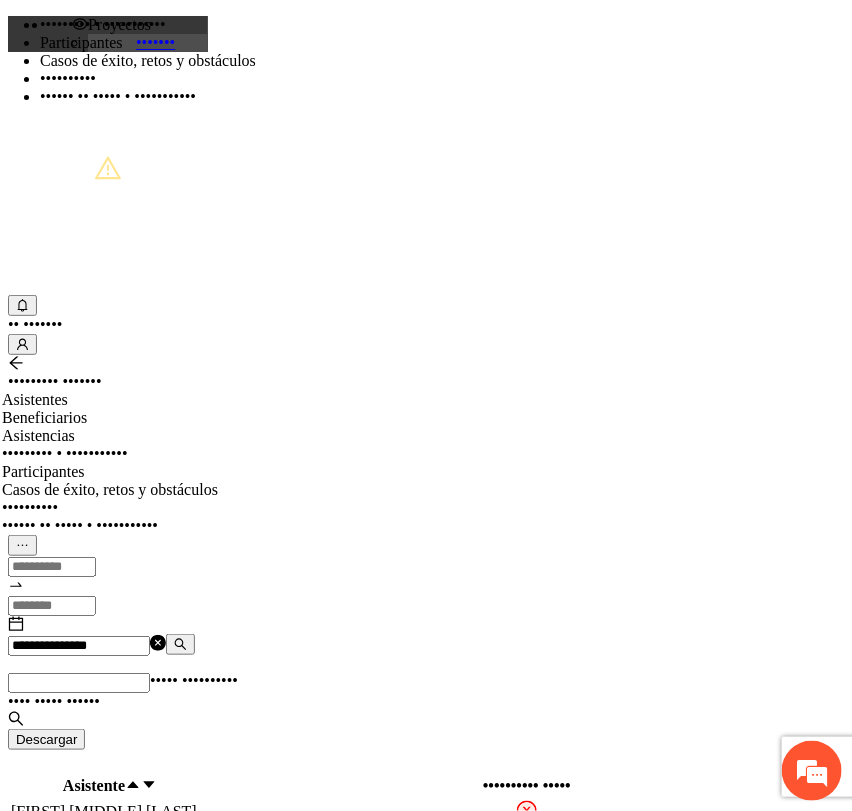 click on "••••• •••••••••• •••• ••••• ••••••" at bounding box center (123, 691) 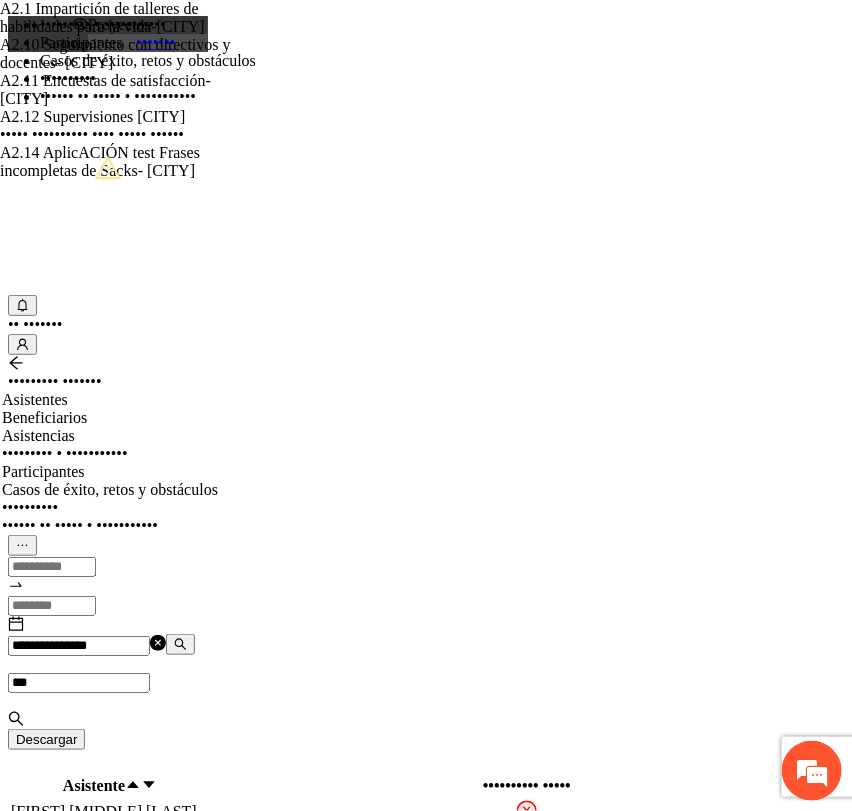 scroll, scrollTop: 0, scrollLeft: 0, axis: both 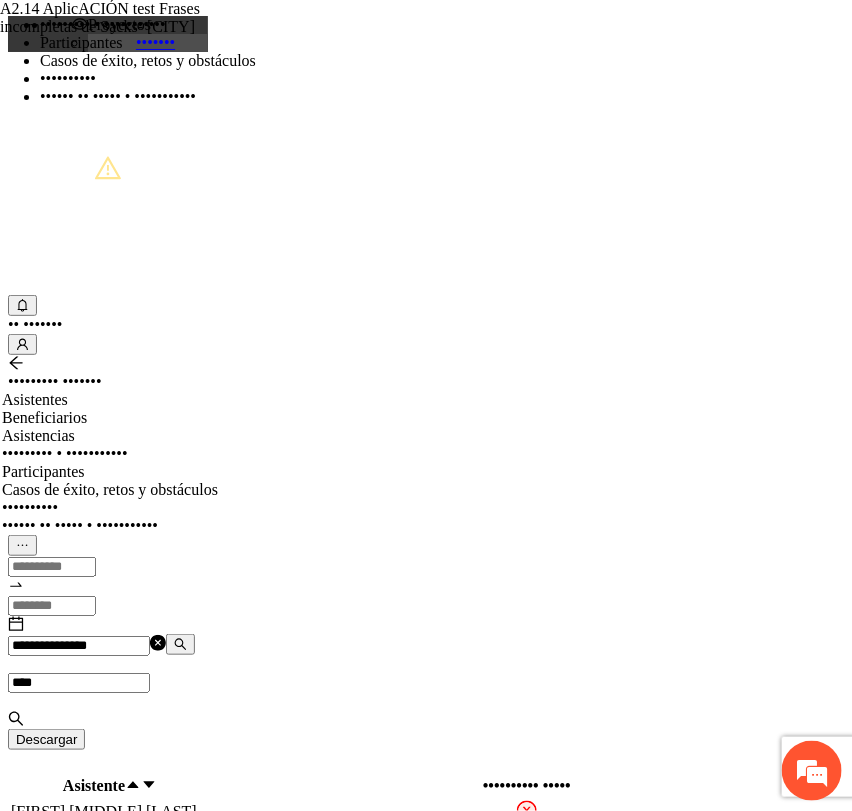 drag, startPoint x: 320, startPoint y: 338, endPoint x: 345, endPoint y: 295, distance: 49.73932 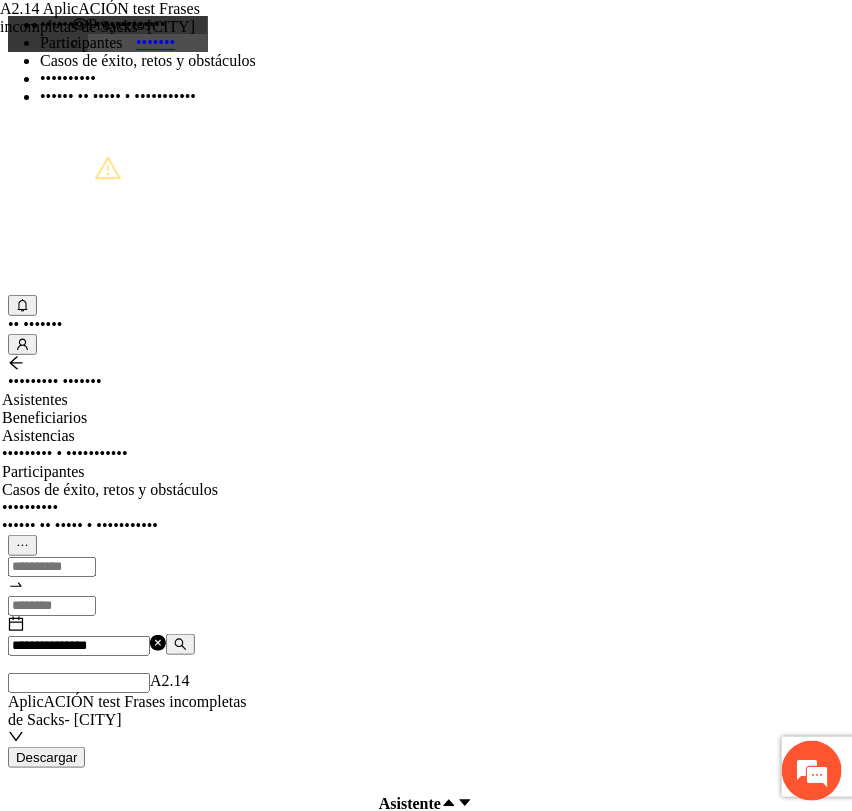 click on "A2.14 Aplicación test Frases incompletas de Sacks- [CITY] A2.14 Aplicación test Frases incompletas de Sacks- [CITY] Descargar Asistente   No hay asistencias registradas 1 20 / page" at bounding box center (426, 891) 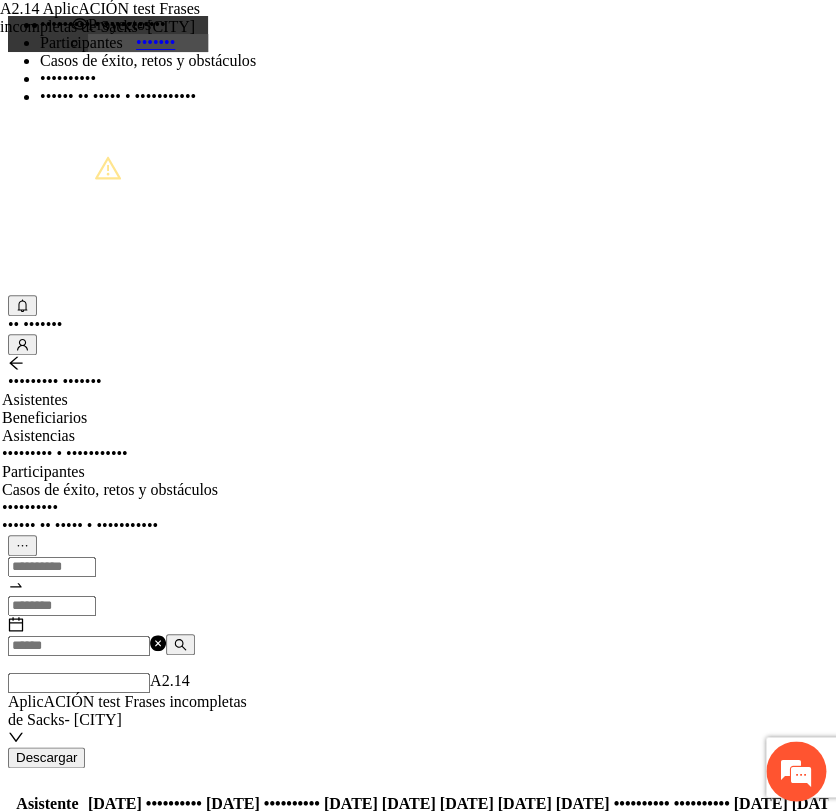 click on "A2.14 Aplicación test Frases incompletas de Sacks- [CITY] Descargar Asistente [DATE] [TIME] [DATE] [TIME] [DATE] [TIME] [DATE] [TIME] [DATE] [TIME] [DATE] [TIME] [DATE] [TIME] [DATE] [TIME] [DATE] [TIME] [DATE] [TIME] [DATE] [TIME] [DATE] [TIME] [DATE] [TIME] [DATE] [TIME] [DATE] [TIME] [DATE] [TIME] [DATE] [TIME] [DATE] [TIME] [DATE] [TIME] [DATE] [TIME] [DATE] [TIME] [DATE] [TIME] [DATE] [TIME] [DATE] [TIME] [DATE] [TIME] [DATE] [TIME] [DATE] [TIME] [DATE] [TIME] [DATE] [TIME] [DATE] [TIME] [DATE] [TIME] [DATE] [TIME] [DATE] [TIME] [DATE] [TIME] [DATE] [TIME] [DATE] [TIME] [DATE] [TIME] [DATE] [TIME] [DATE] [TIME] [DATE] [TIME] [DATE] [TIME]                                                                                         [FIRST] [LAST] [FIRST] [LAST] 1 2 3 4 5 •••" at bounding box center [418, 1382] 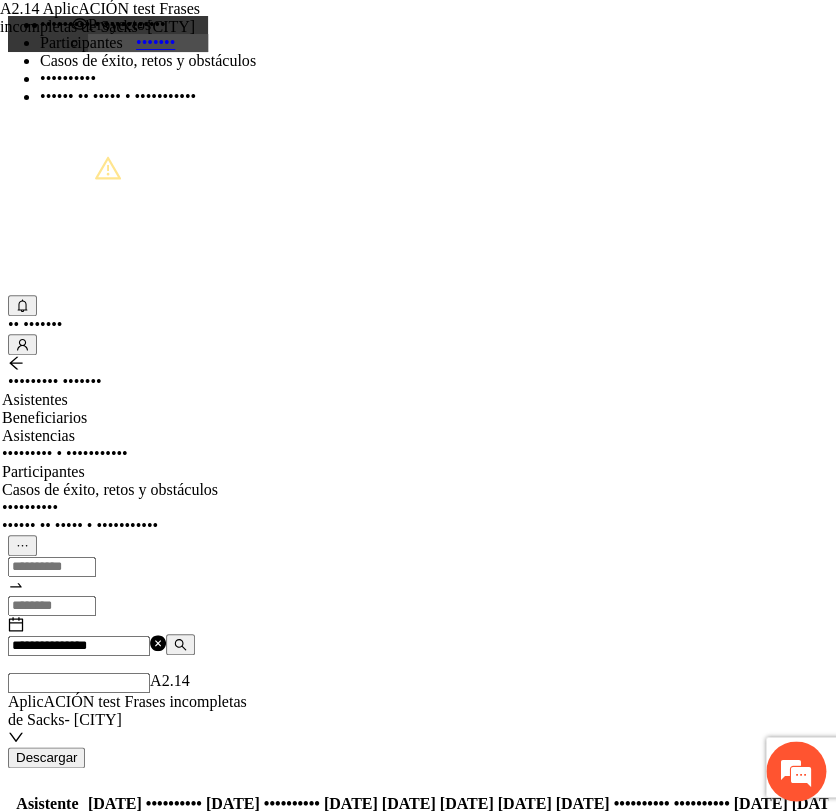 type on "**********" 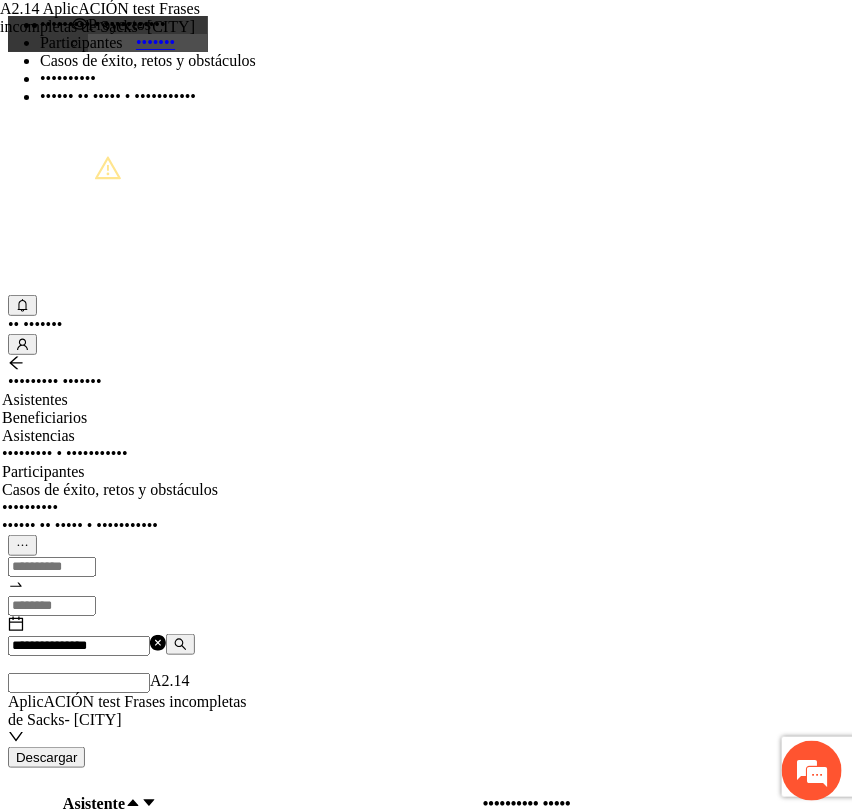 click at bounding box center [527, 829] 